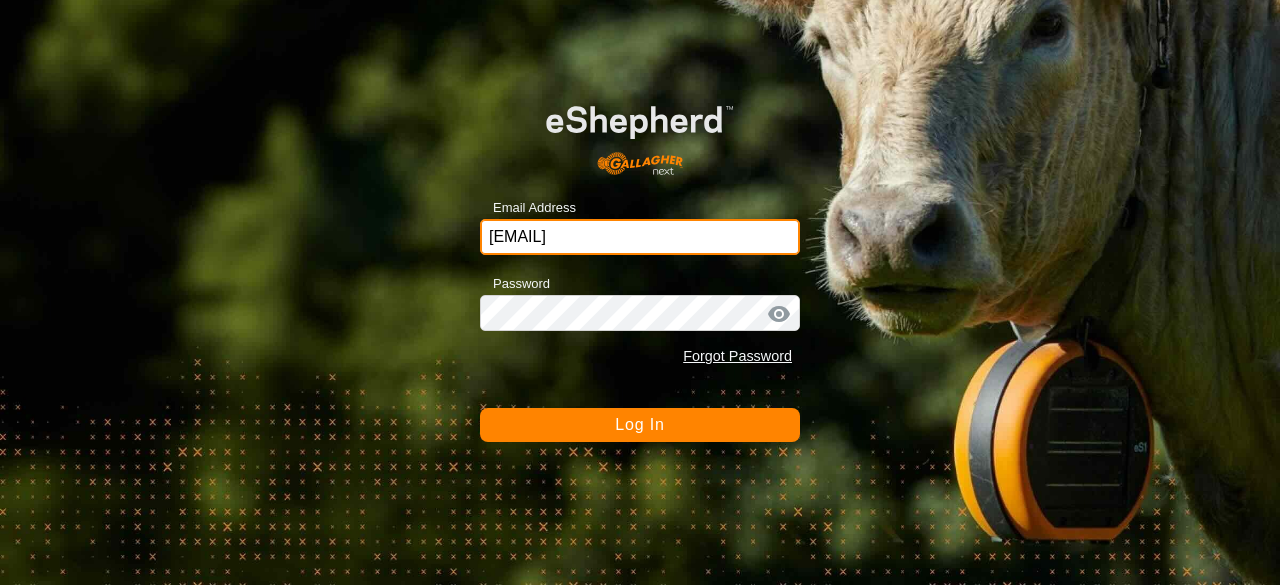 scroll, scrollTop: 0, scrollLeft: 0, axis: both 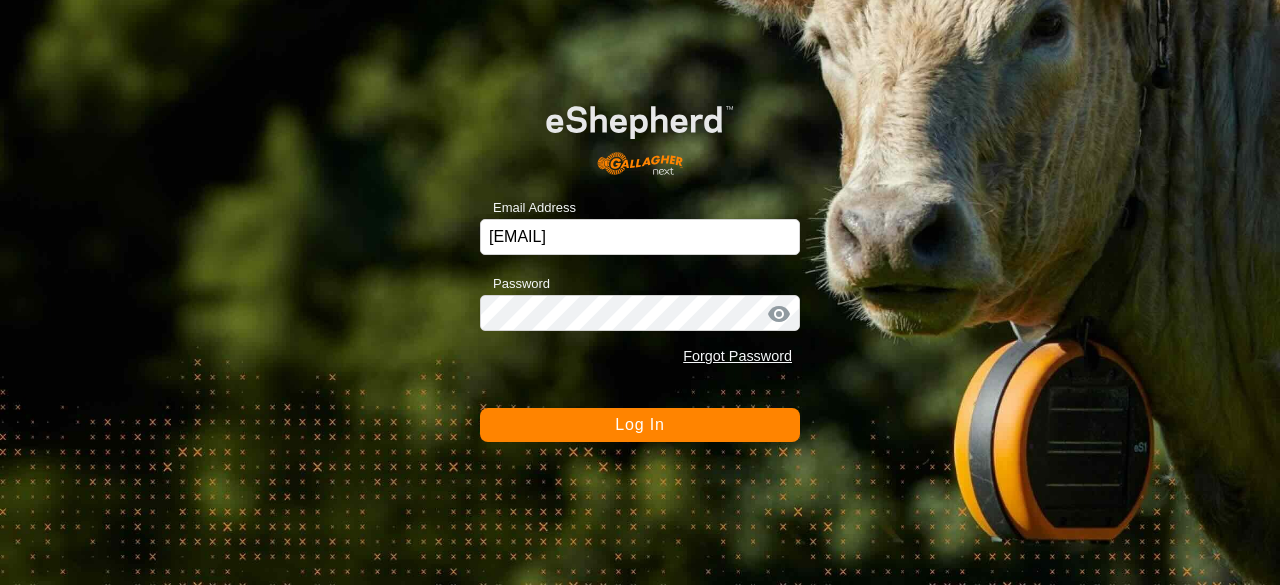 click on "Log In" 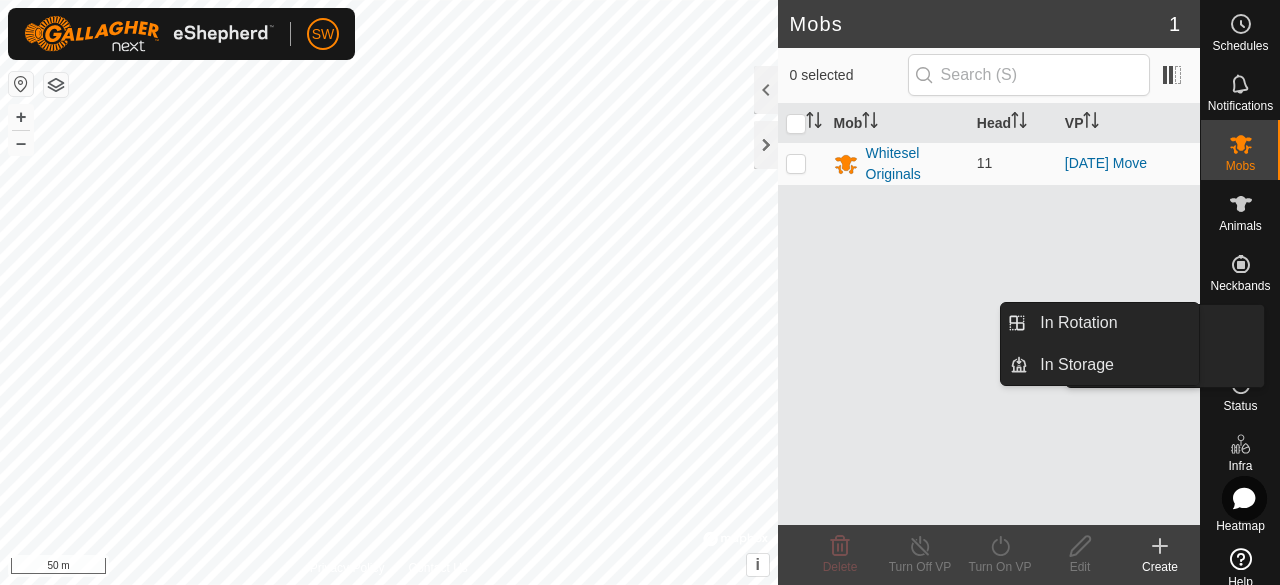 click 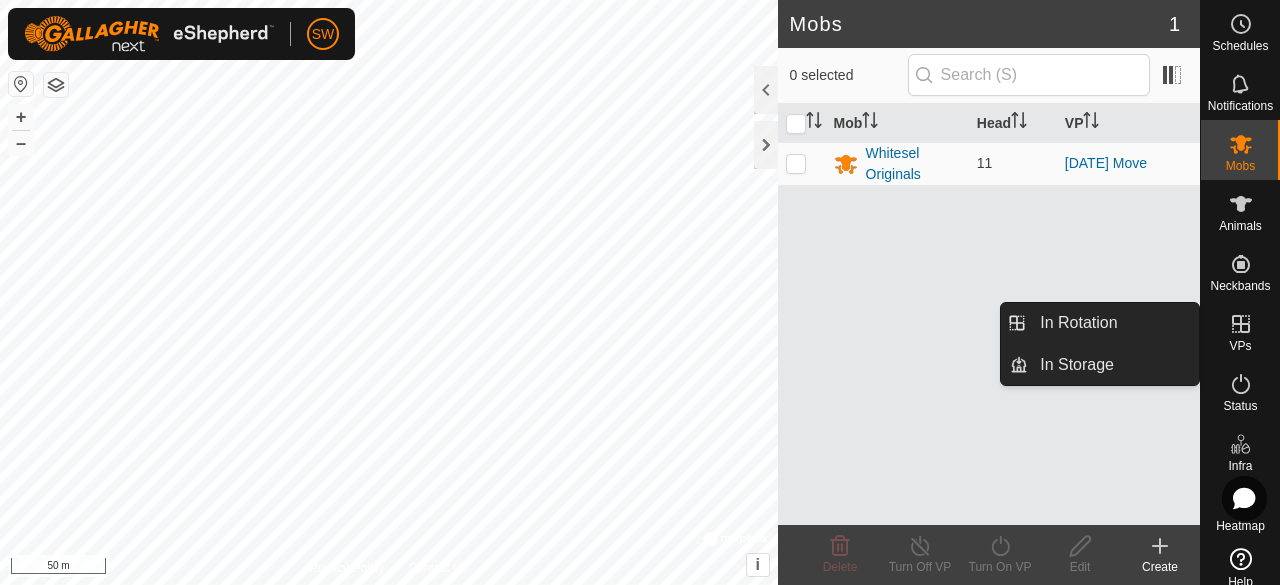 click 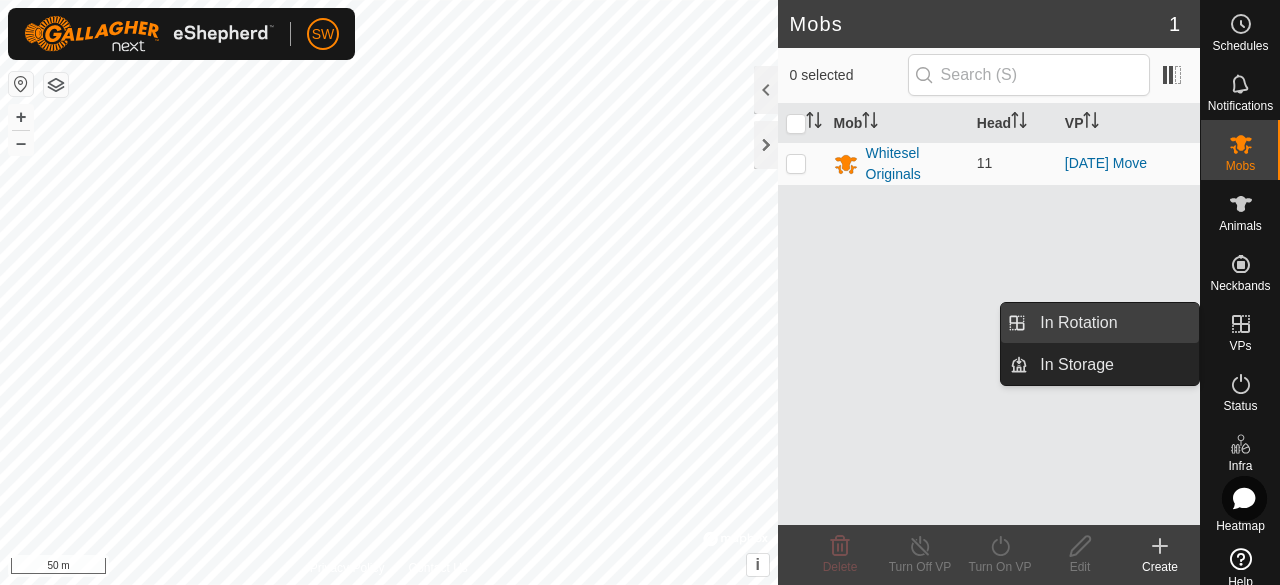 click on "In Rotation" at bounding box center (1113, 323) 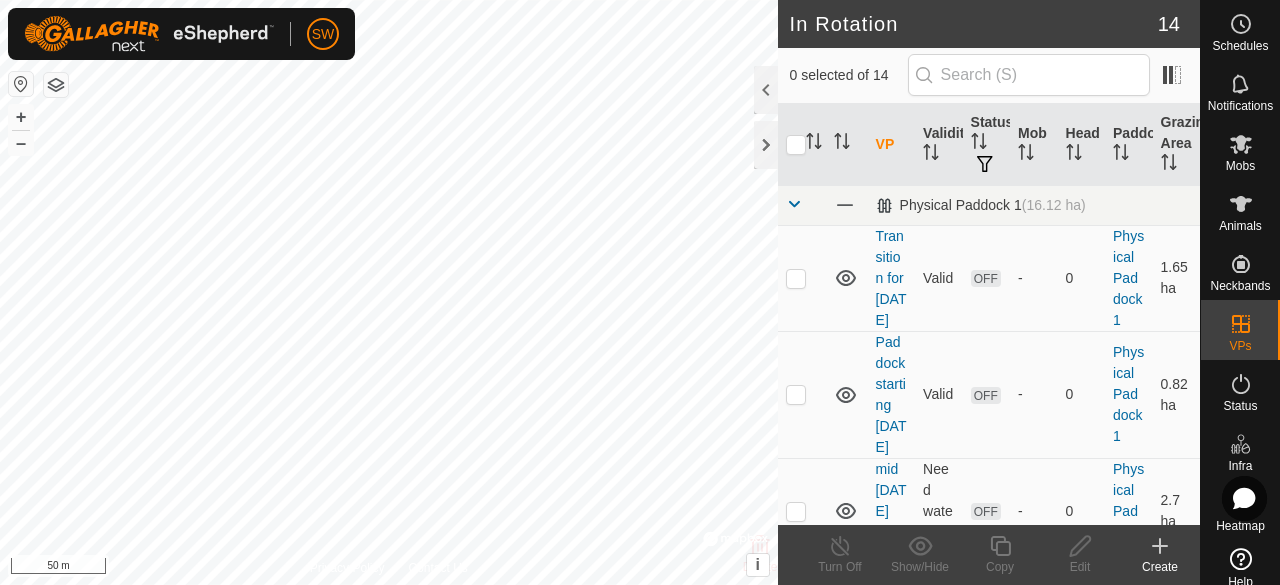 click 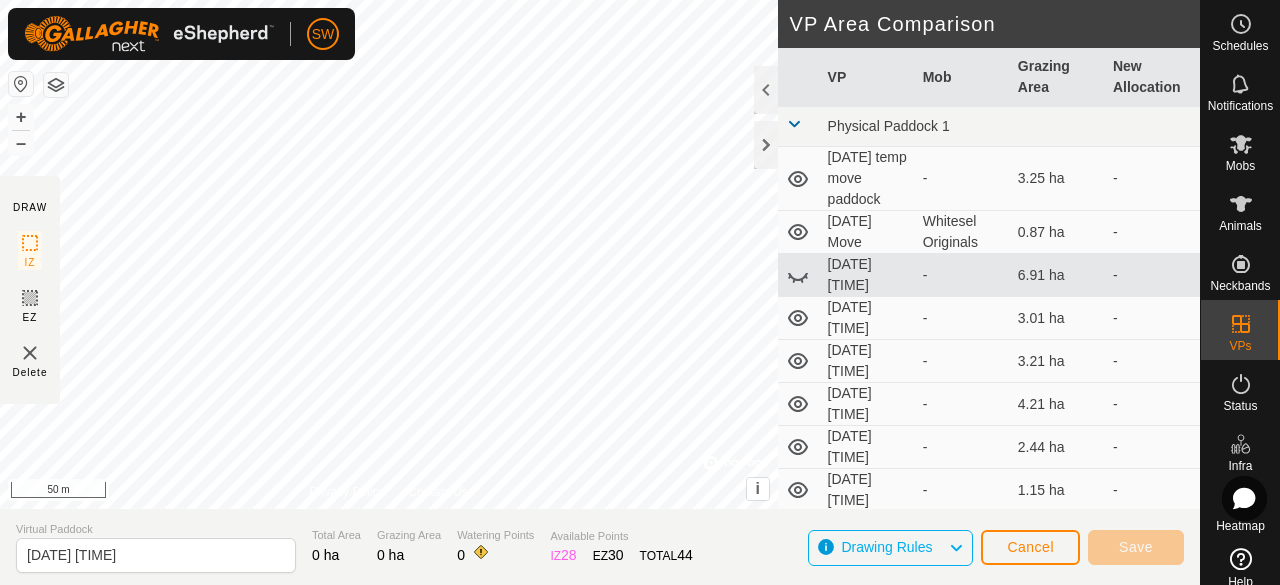 click on "SW Schedules Notifications Mobs Animals Neckbands VPs Status Infra Heatmap Help DRAW IZ EZ Delete Privacy Policy Contact Us + – ⇧ i © Mapbox , © OpenStreetMap , Improve this map 50 m VP Area Comparison VP Mob Grazing Area New Allocation Physical Paddock 1 19 [DATE] temp move paddock - 3.25 ha - 1 [DATE] Move Whitesel Originals 0.87 ha - [DATE] [TIME] - 6.91 ha - [DATE] [TIME] - 3.01 ha - [DATE] [TIME] - 3.21 ha - [DATE] [TIME] - 4.21 ha - [DATE] [TIME] - 2.44 ha - [DATE] [TIME] - 1.15 ha - [DATE] Move - 1.29 ha - [DATE] move - 1.23 ha - [DATE] Move - 1.41 ha - mid [DATE] move - 2.7 ha - Paddock starting 19 [DATE] - 0.82 ha - Transition for 1 [DATE] - 1.65 ha - Virtual Paddock [DATE] [TIME] Total Area 0 ha Grazing Area 0 ha Watering Points 0 Available Points IZ 28 EZ 30 TOTAL 44 Drawing Rules Cancel Save" 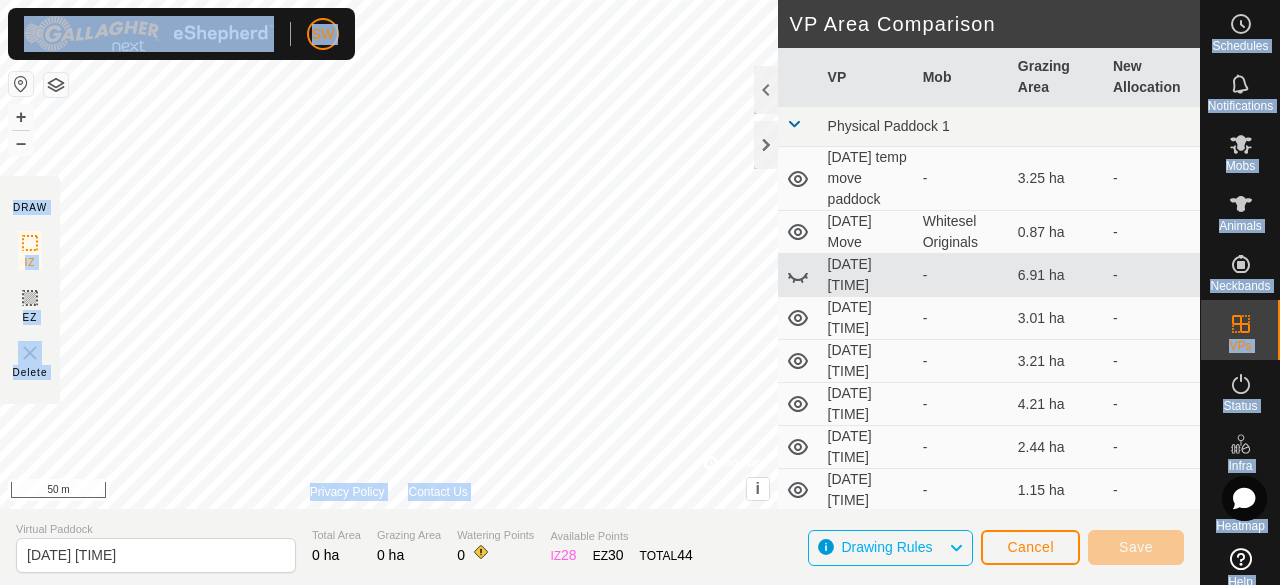 click 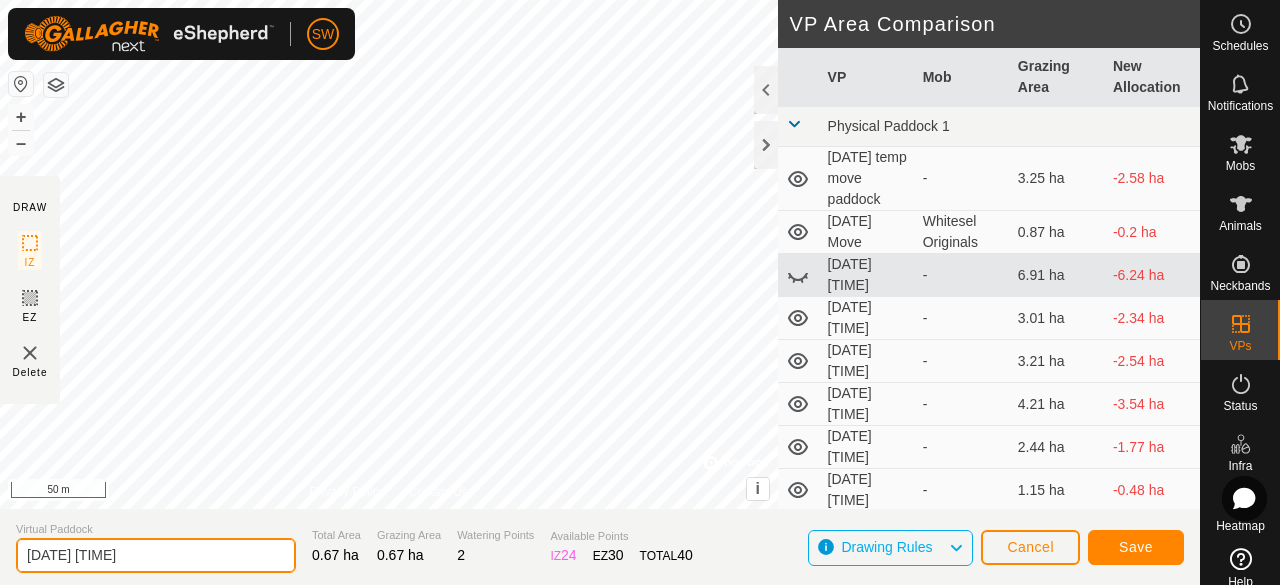 drag, startPoint x: 185, startPoint y: 560, endPoint x: 0, endPoint y: 550, distance: 185.27008 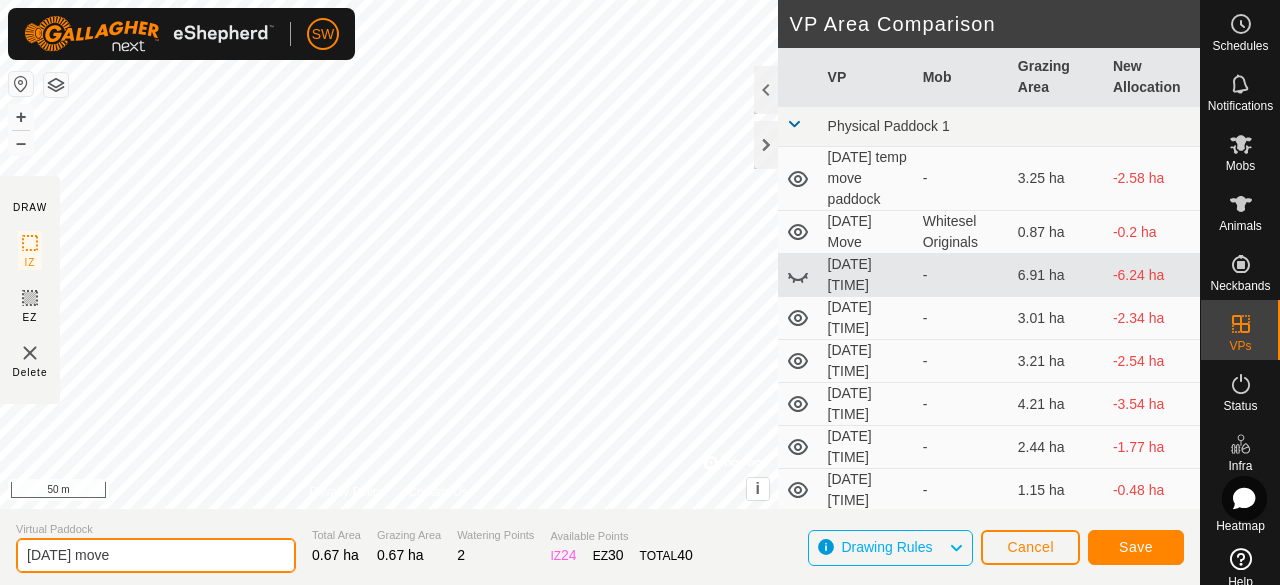 type on "[DATE] move" 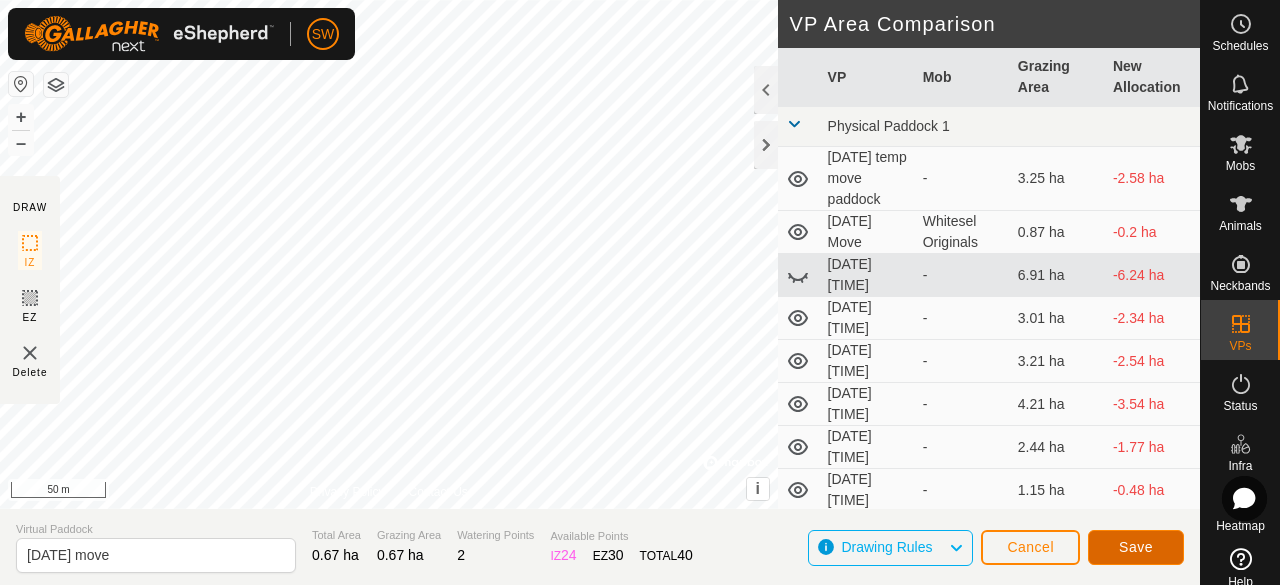 click on "Save" 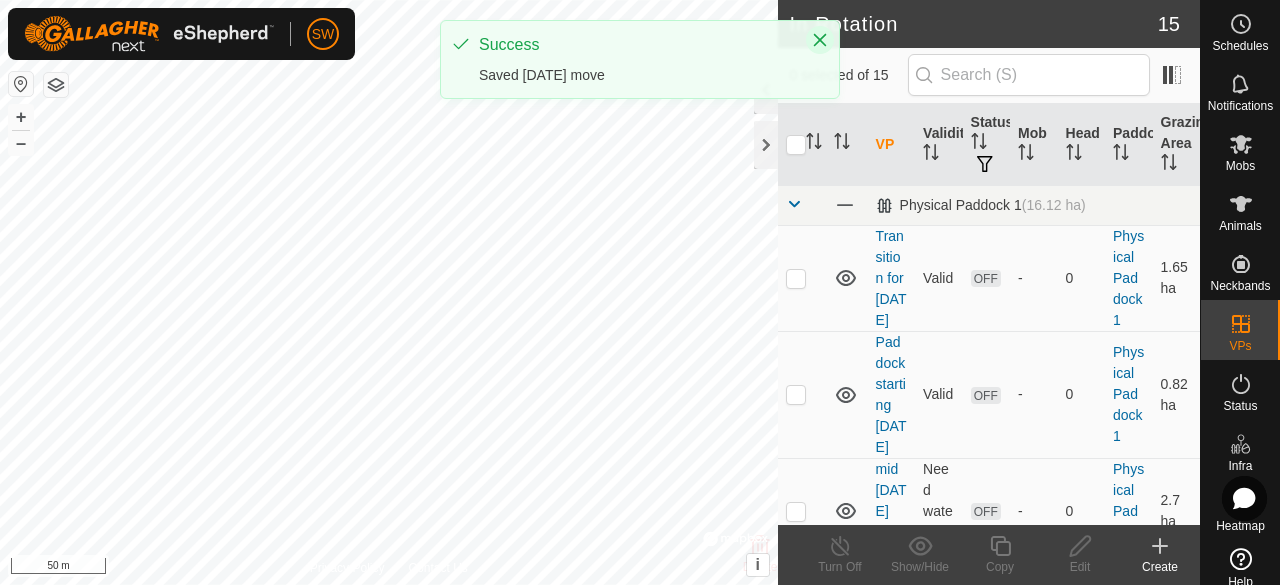 click 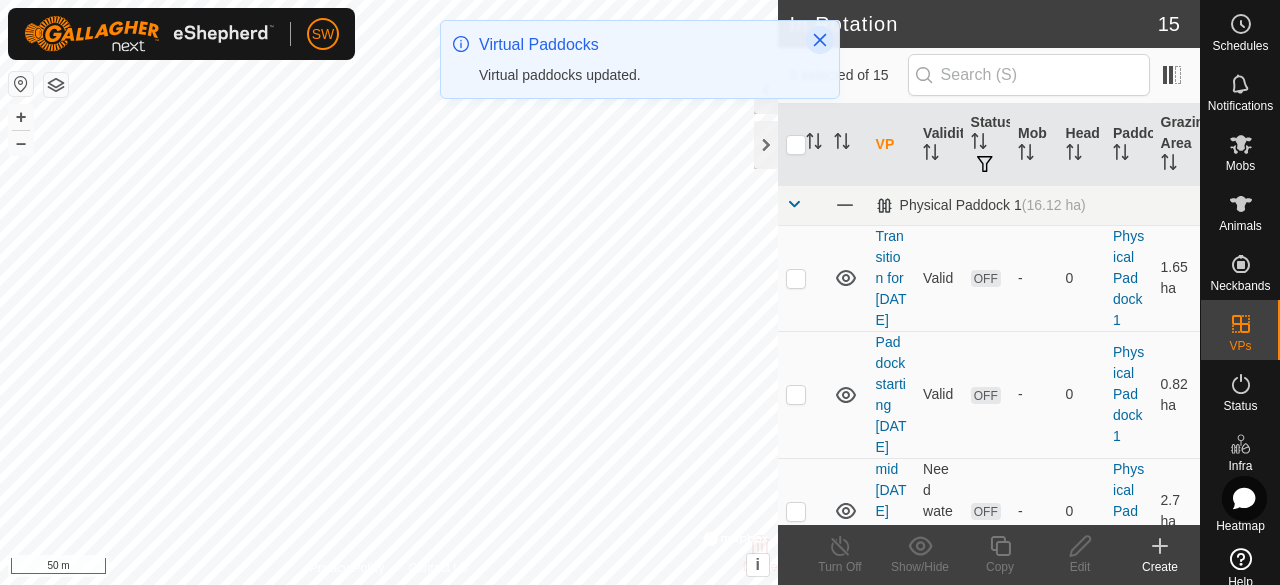 click 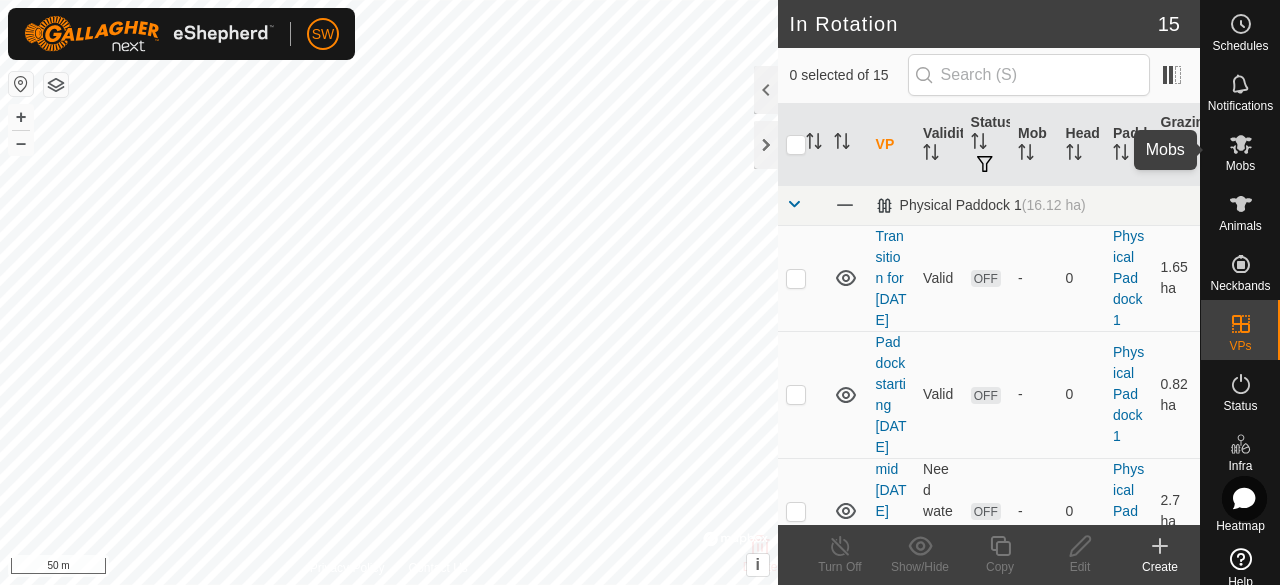 click 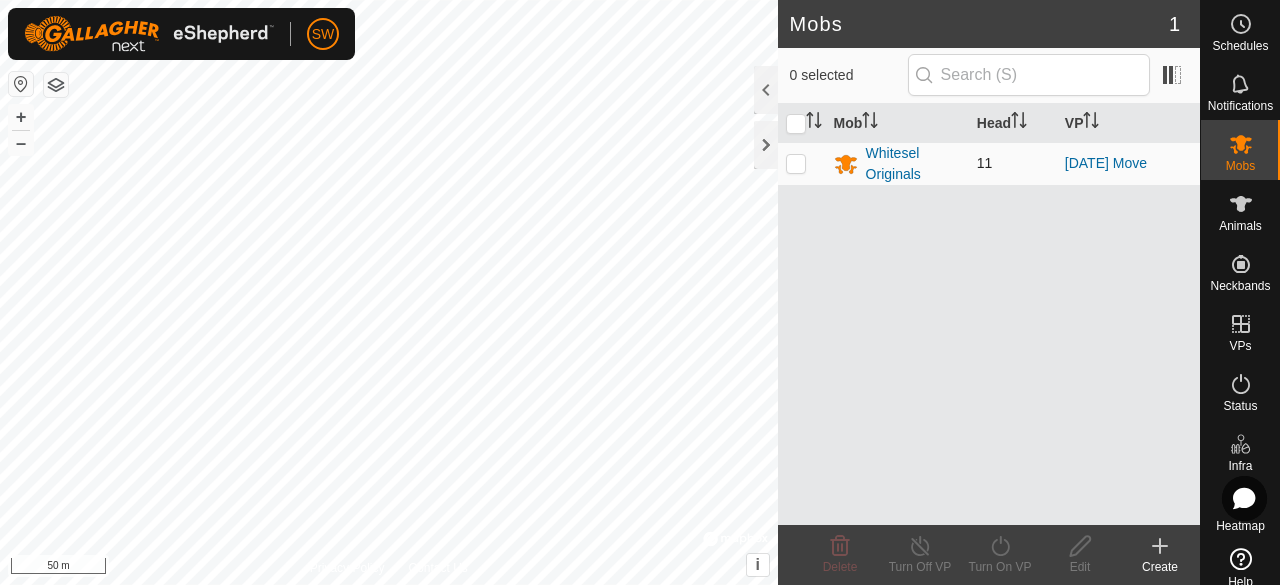 click at bounding box center (796, 163) 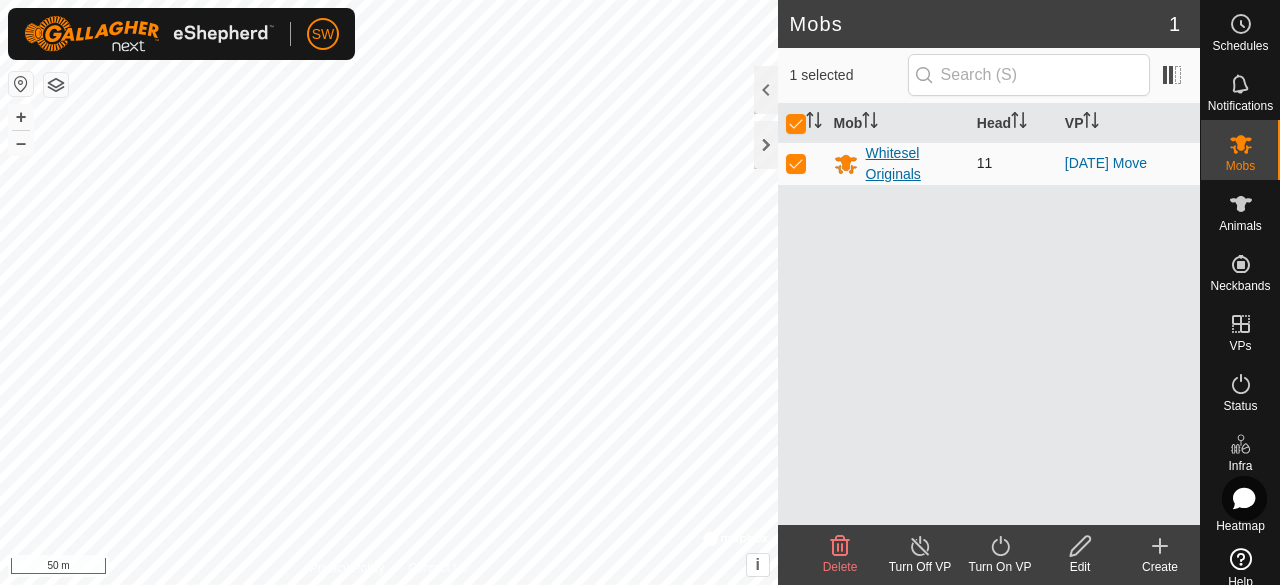 click on "Whitesel Originals" at bounding box center [913, 164] 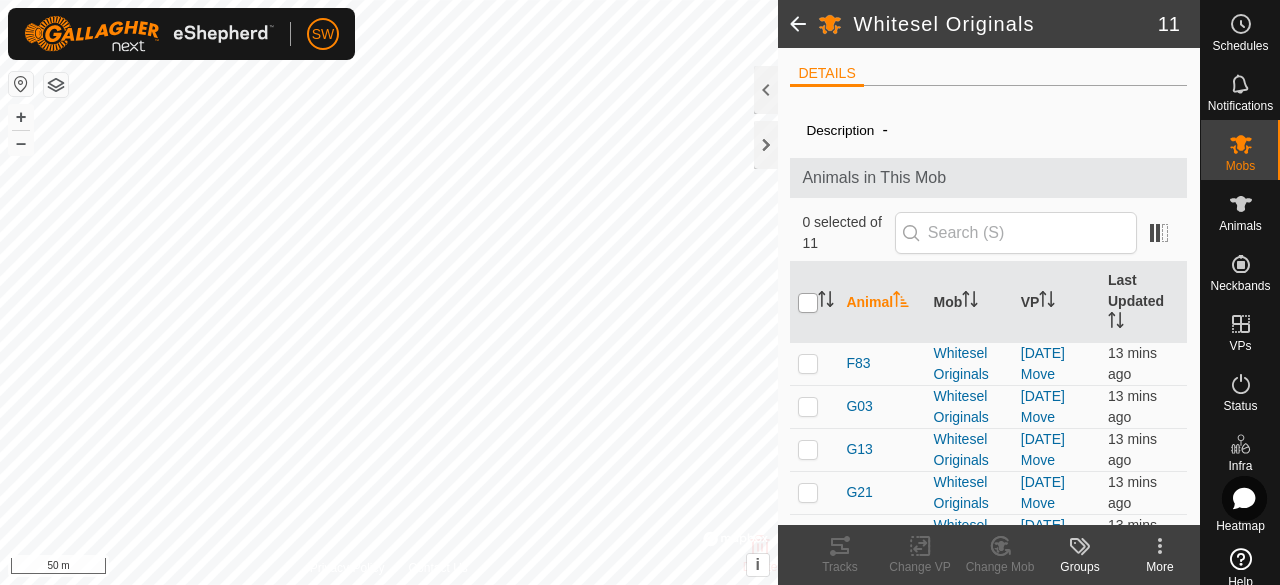 click at bounding box center [808, 303] 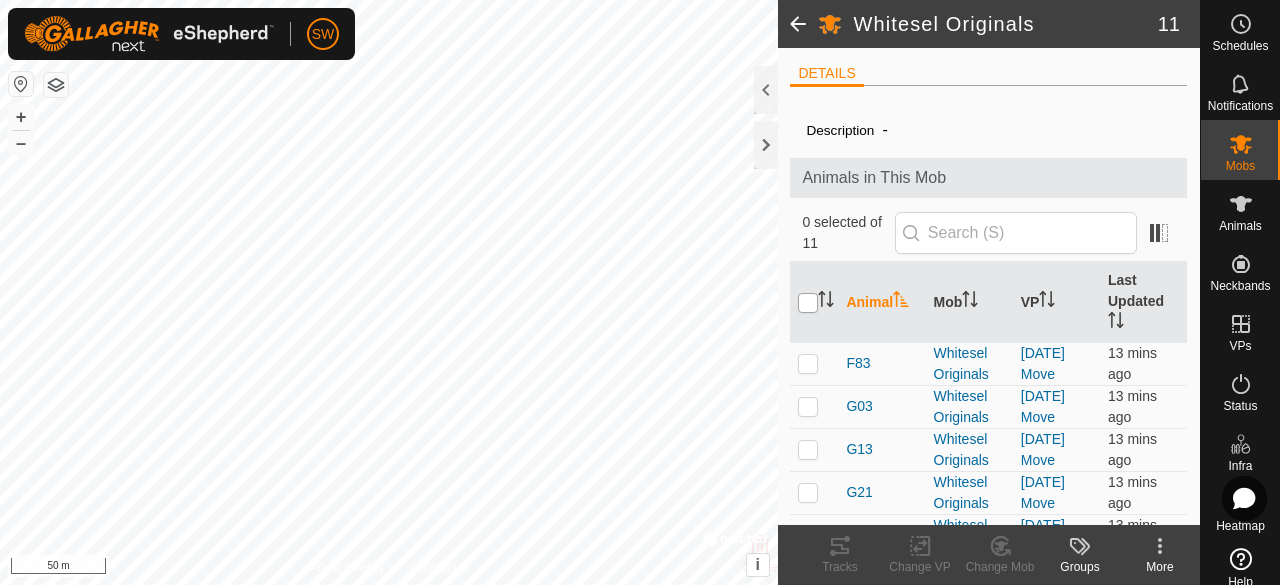 checkbox on "true" 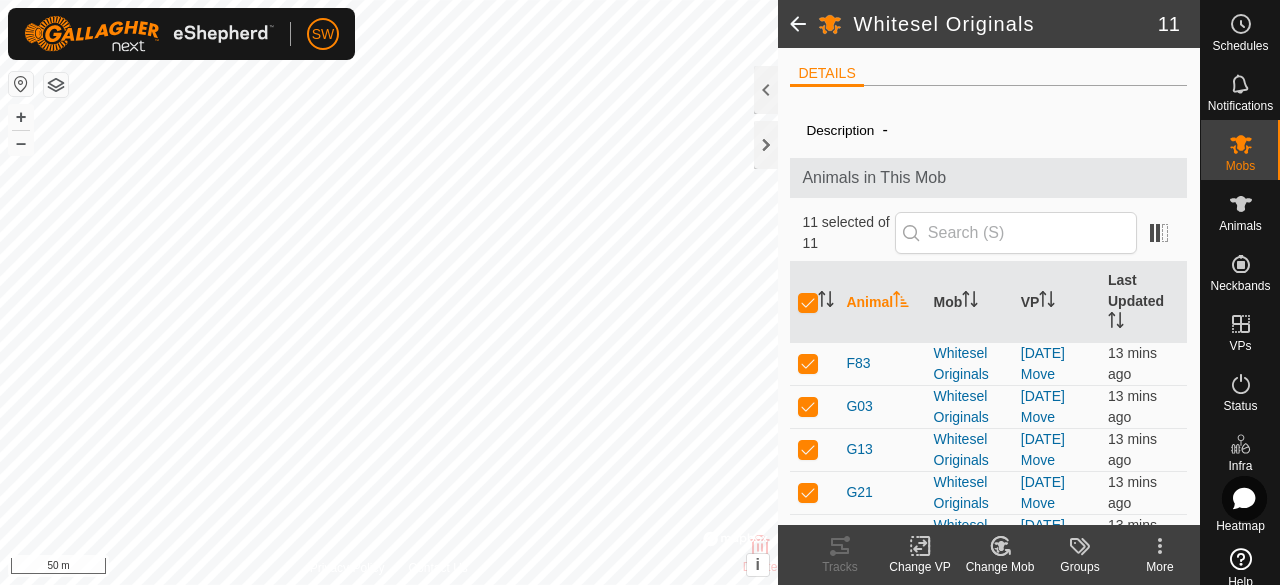 click 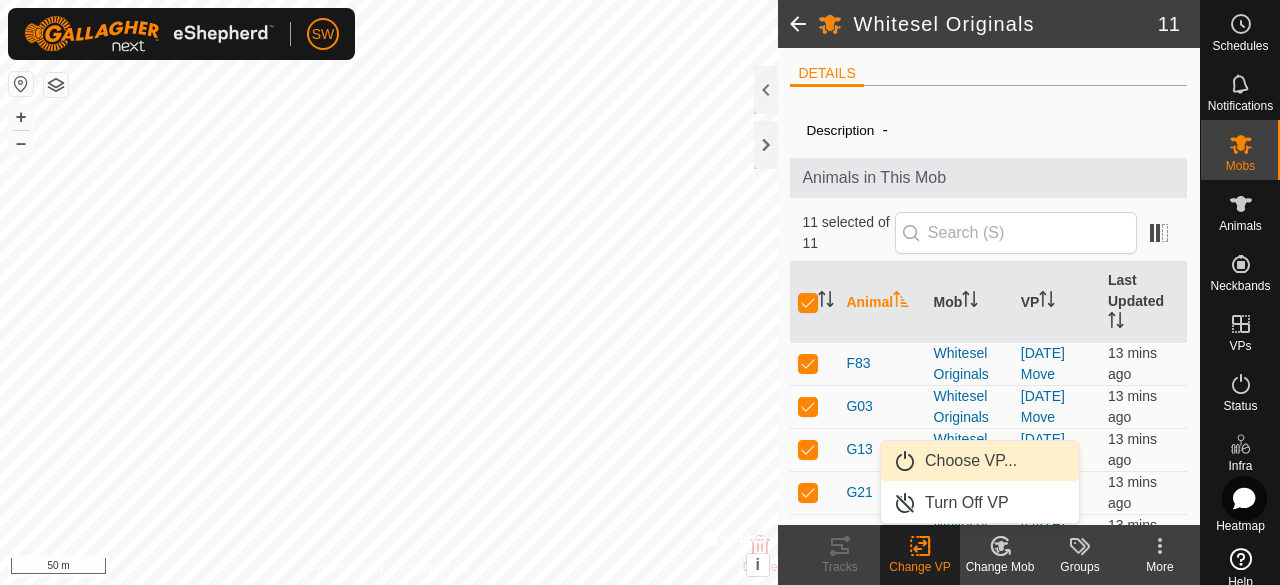 click on "Choose VP..." at bounding box center (980, 461) 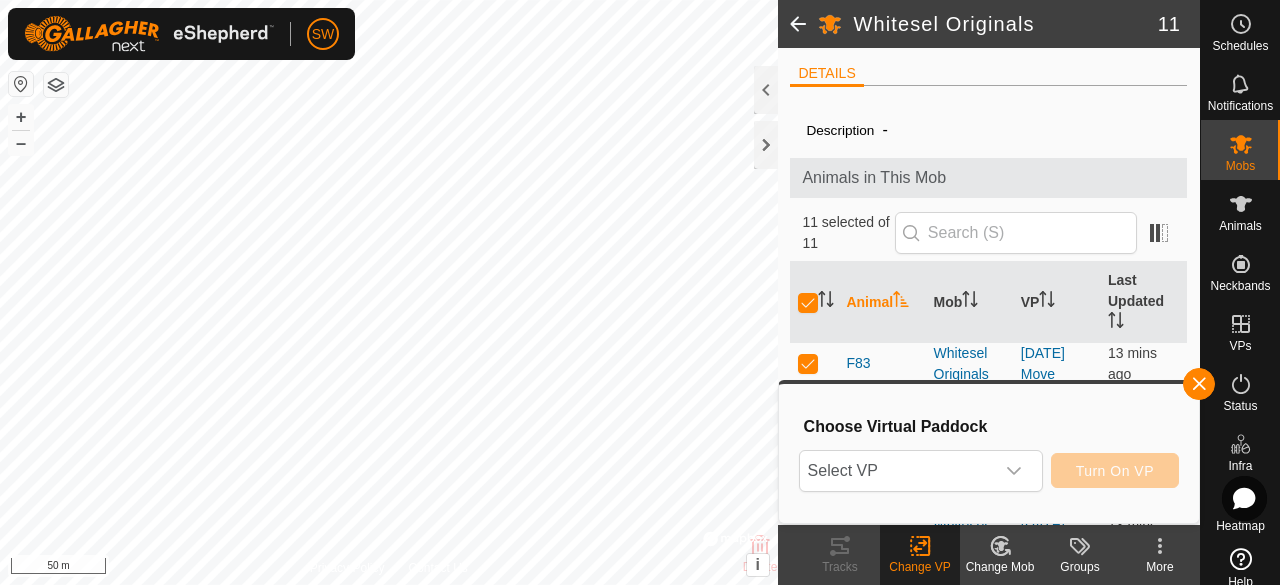 click on "Select VP" at bounding box center (897, 471) 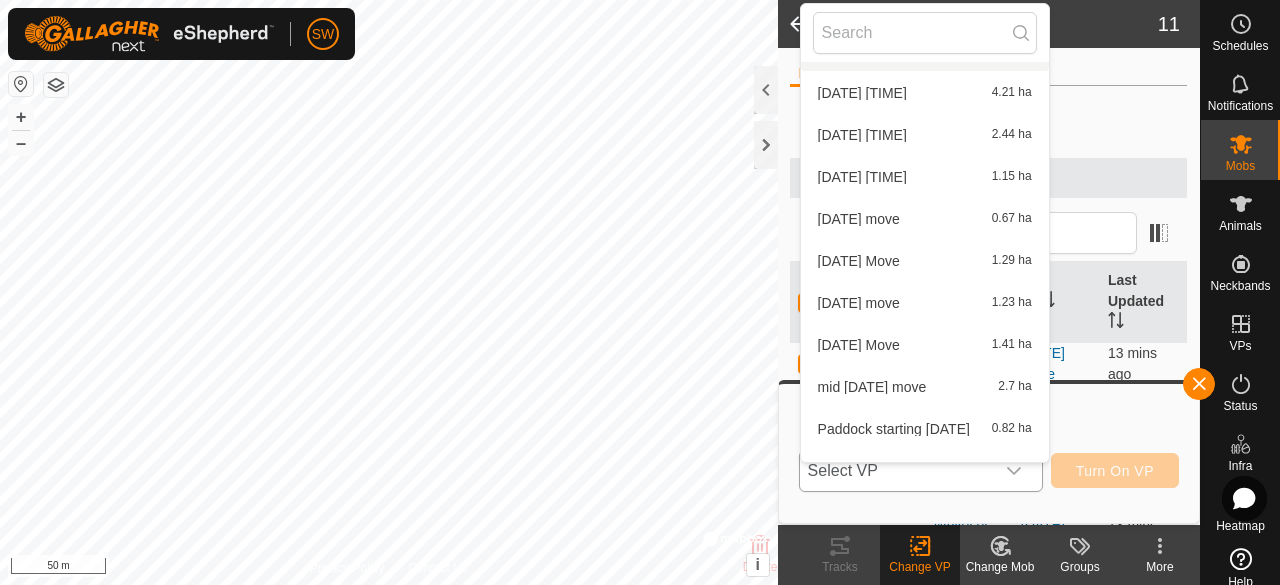 scroll, scrollTop: 274, scrollLeft: 0, axis: vertical 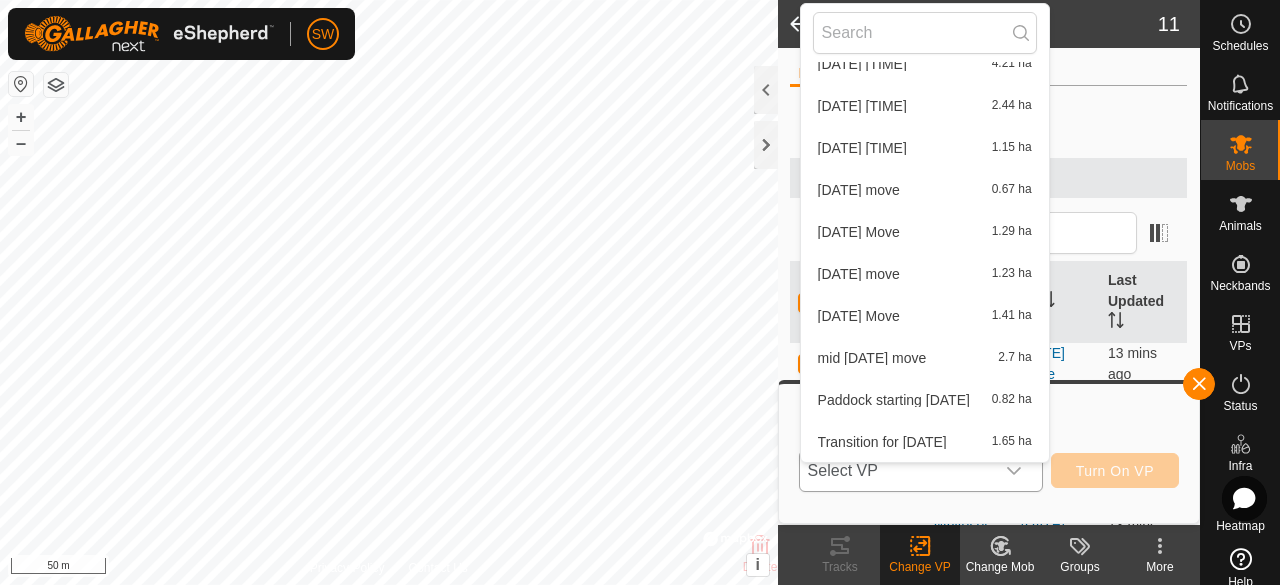 click on "[DATE] move 0.67 ha" at bounding box center [925, 190] 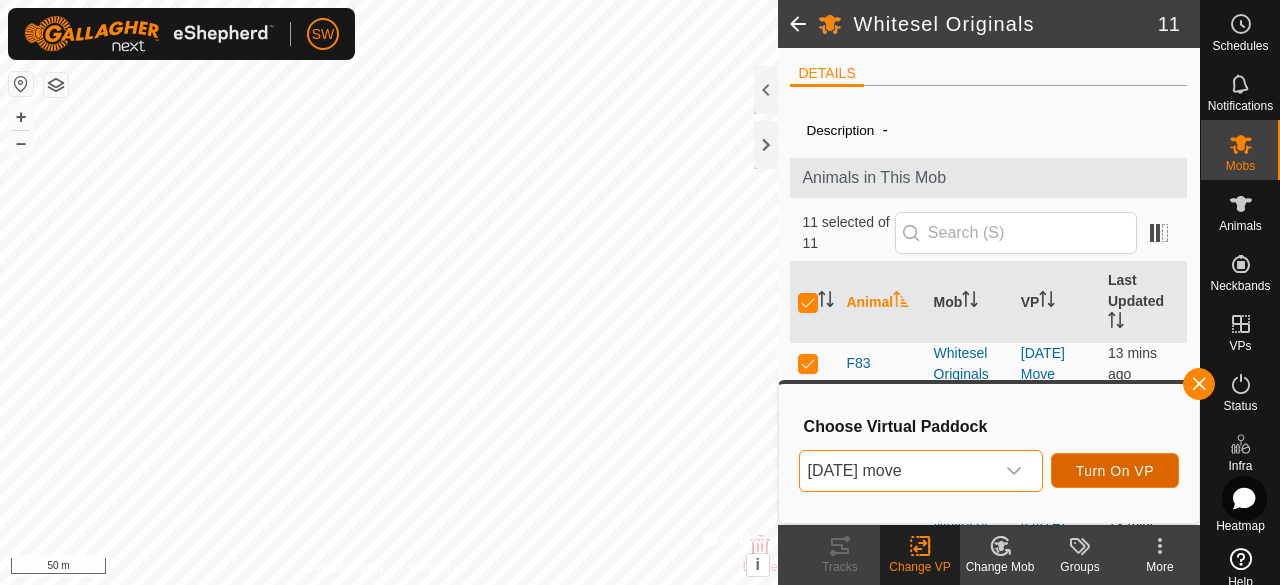 click on "Turn On VP" at bounding box center [1115, 470] 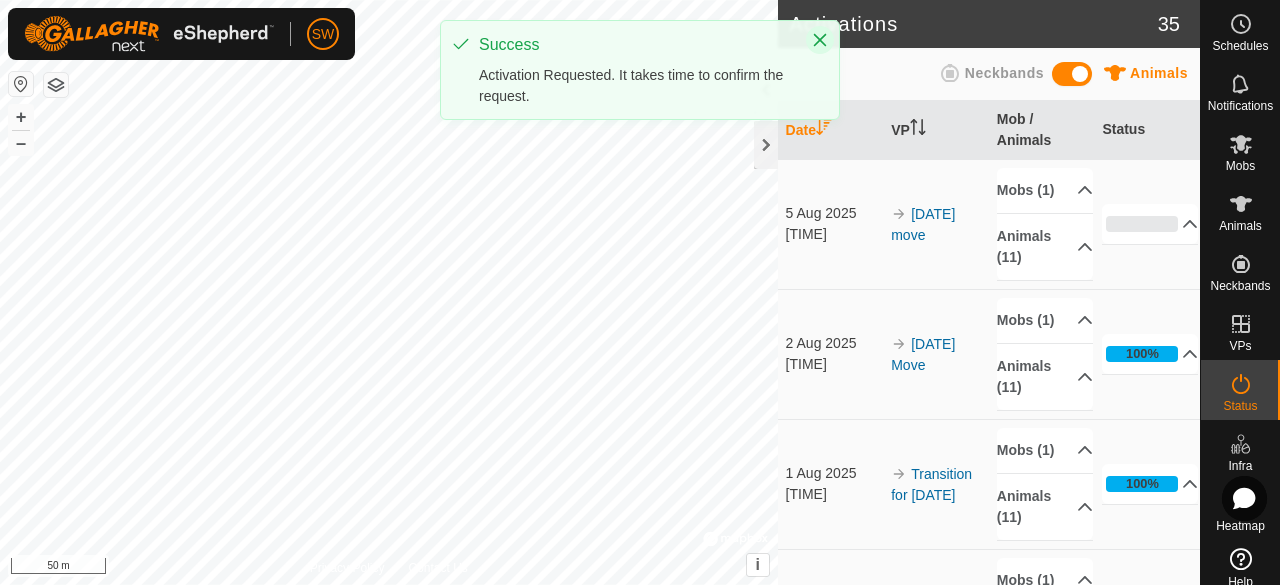 click 